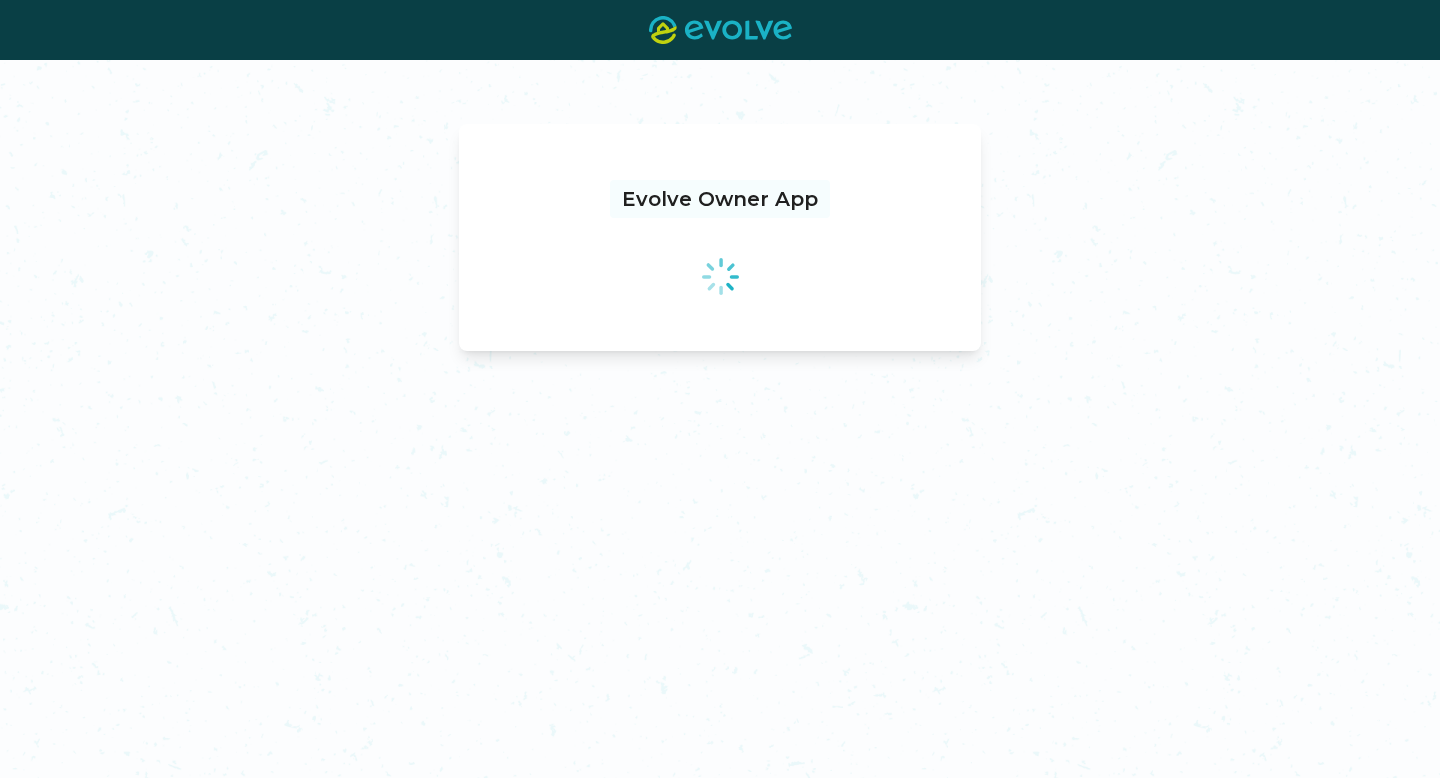 scroll, scrollTop: 0, scrollLeft: 0, axis: both 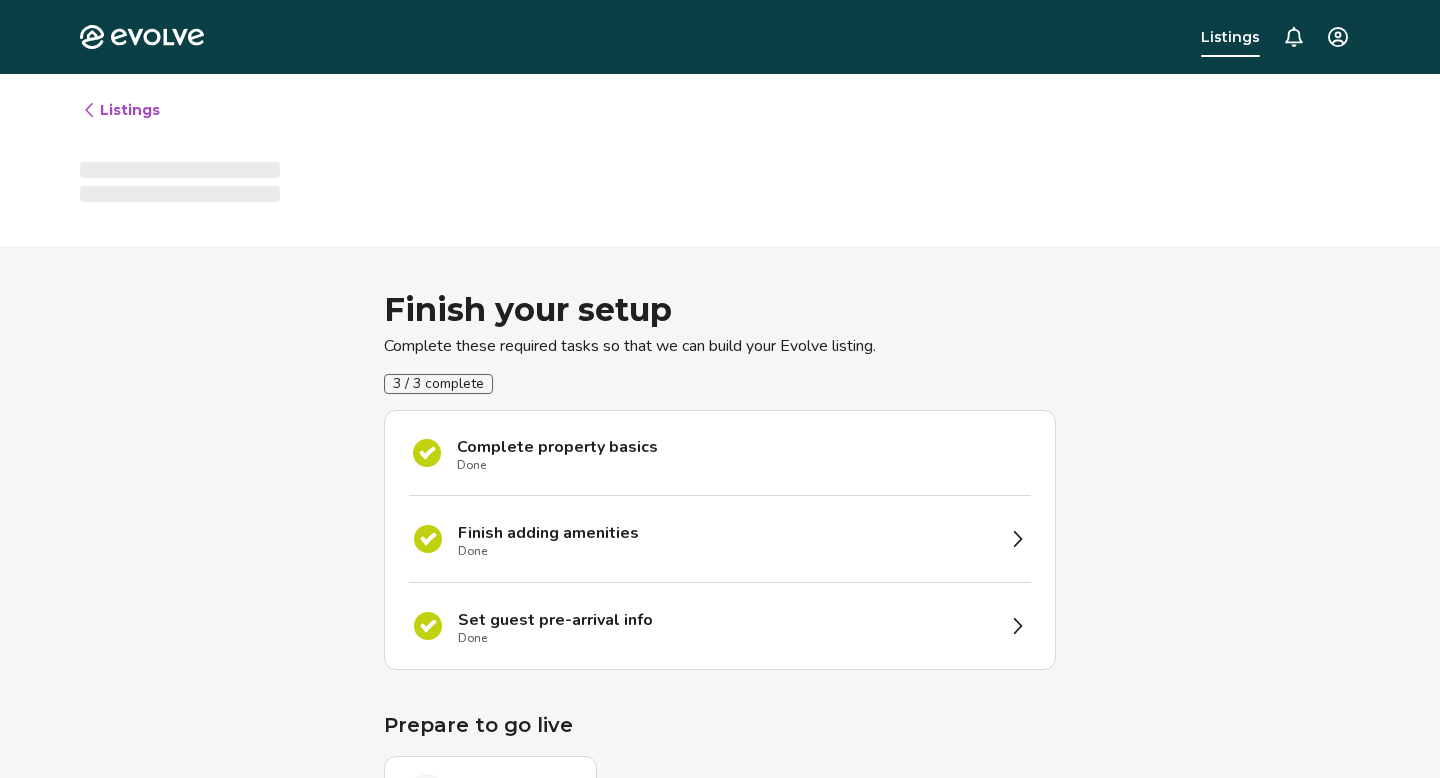 click on "Listings" at bounding box center [121, 110] 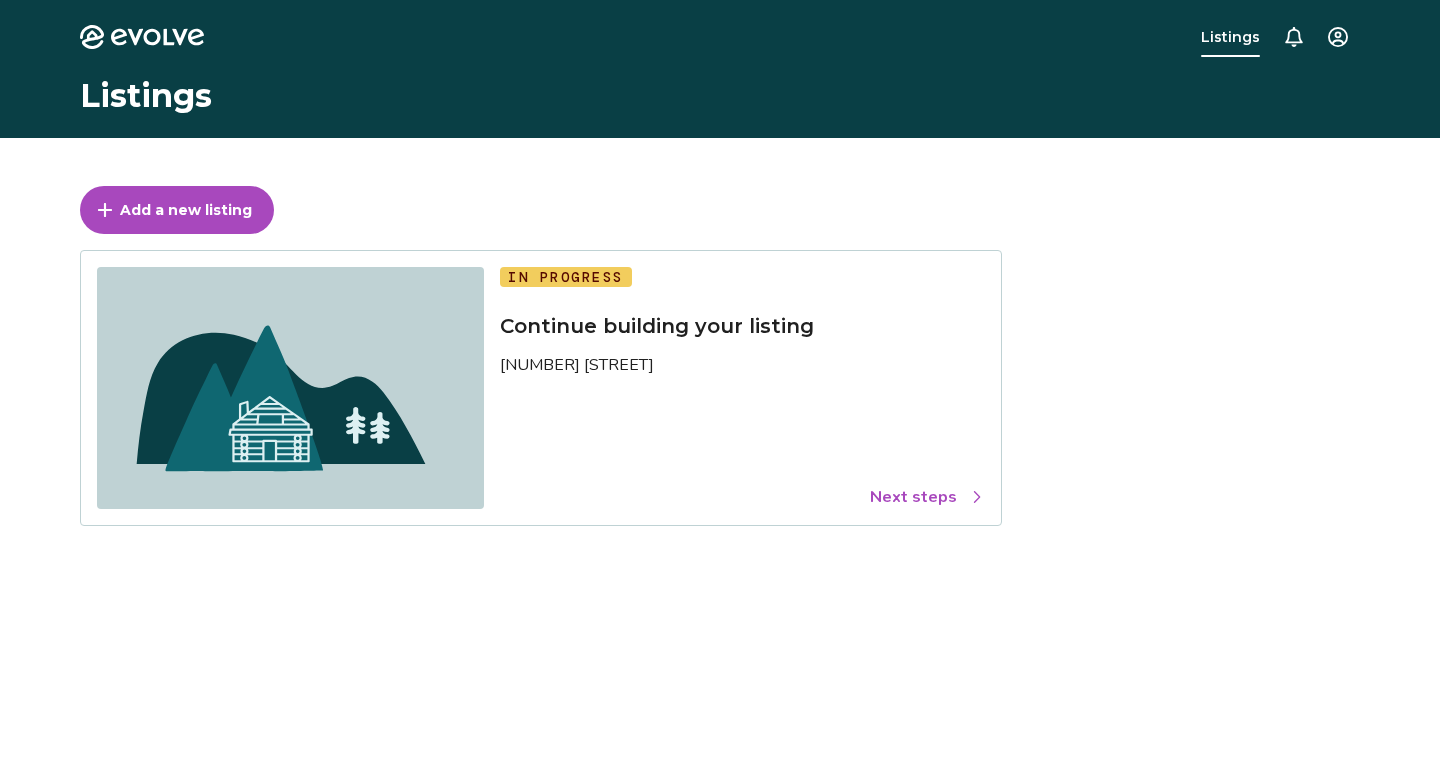 click on "Evolve Listings Listings Add a new listing In Progress Continue building your listing 128 Fortnightly Boulevard Next steps © 2013-Present Evolve Vacation Rental Network Privacy Policy | Terms of Service 128 Fortnightly Boulevard" at bounding box center (720, 517) 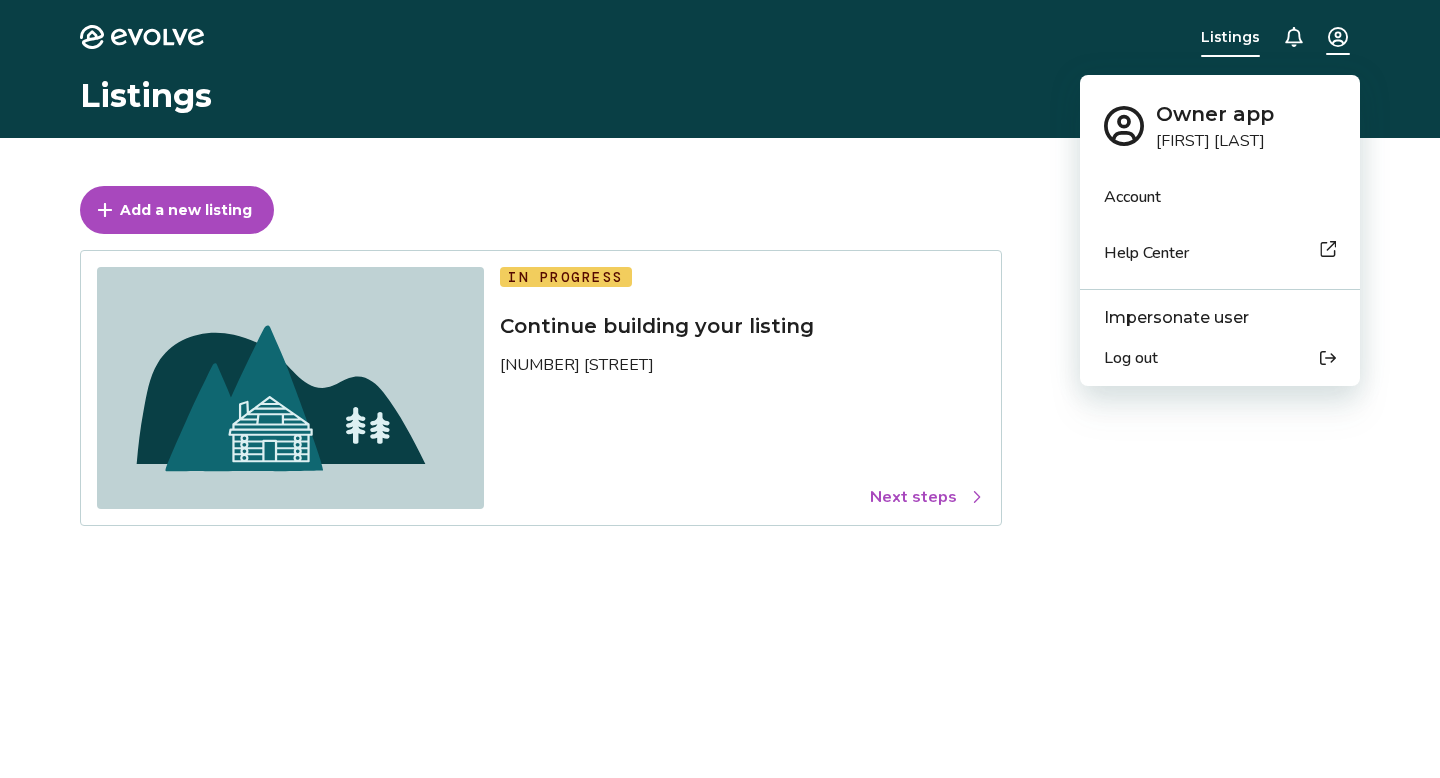 click on "Account" at bounding box center (1132, 197) 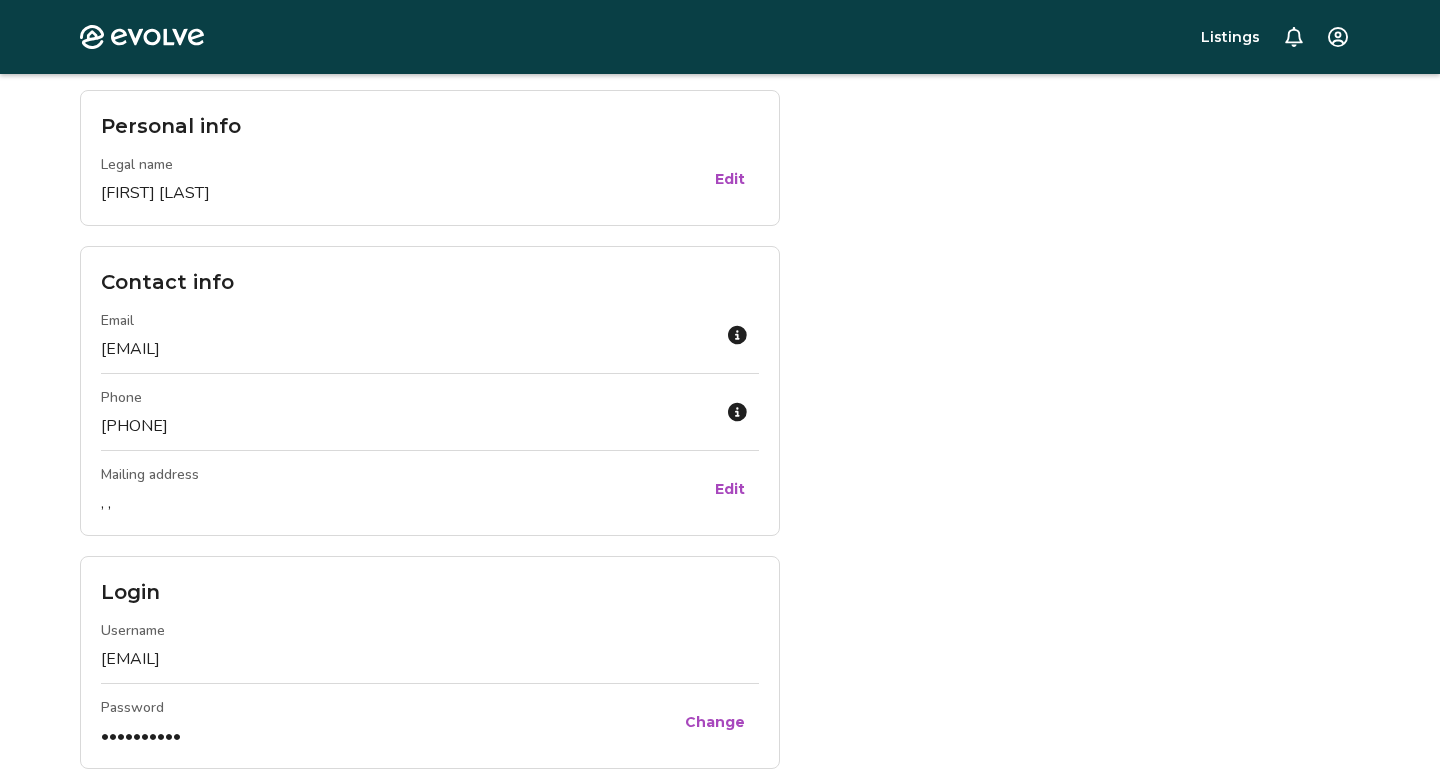 scroll, scrollTop: 0, scrollLeft: 0, axis: both 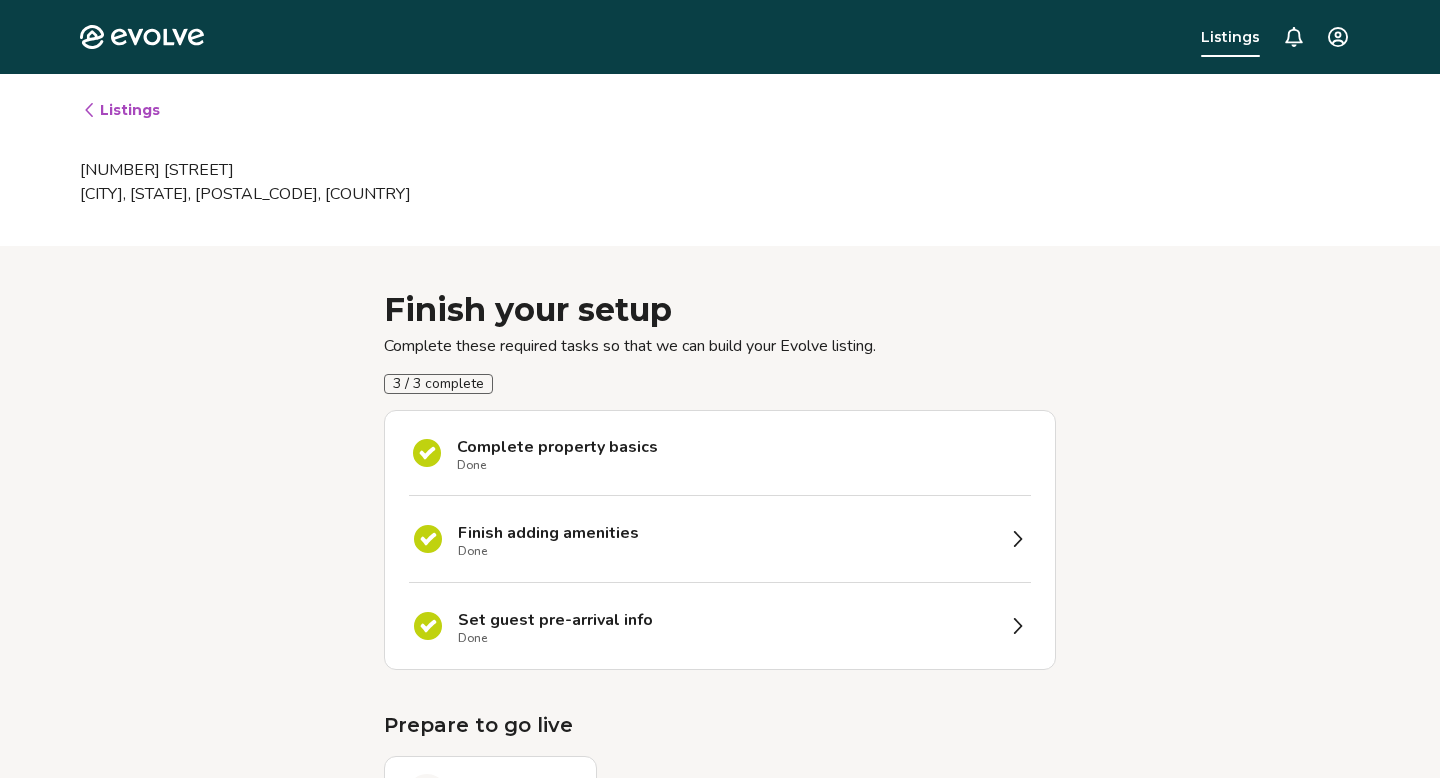 click on "Evolve Listings Listings 128 Fortnightly Boulevard Herndon, Virginia, 20170, United States Finish your setup Complete these required tasks so that we can build your Evolve listing. 3 / 3 complete Complete property basics Done Finish adding amenities Done Set guest pre-arrival info Done Prepare to go live Get ready for your photoshoot See our prep guide Upload documentation © 2013-Present Evolve Vacation Rental Network Privacy Policy | Terms of Service 128 Fortnightly Boulevard" at bounding box center [720, 538] 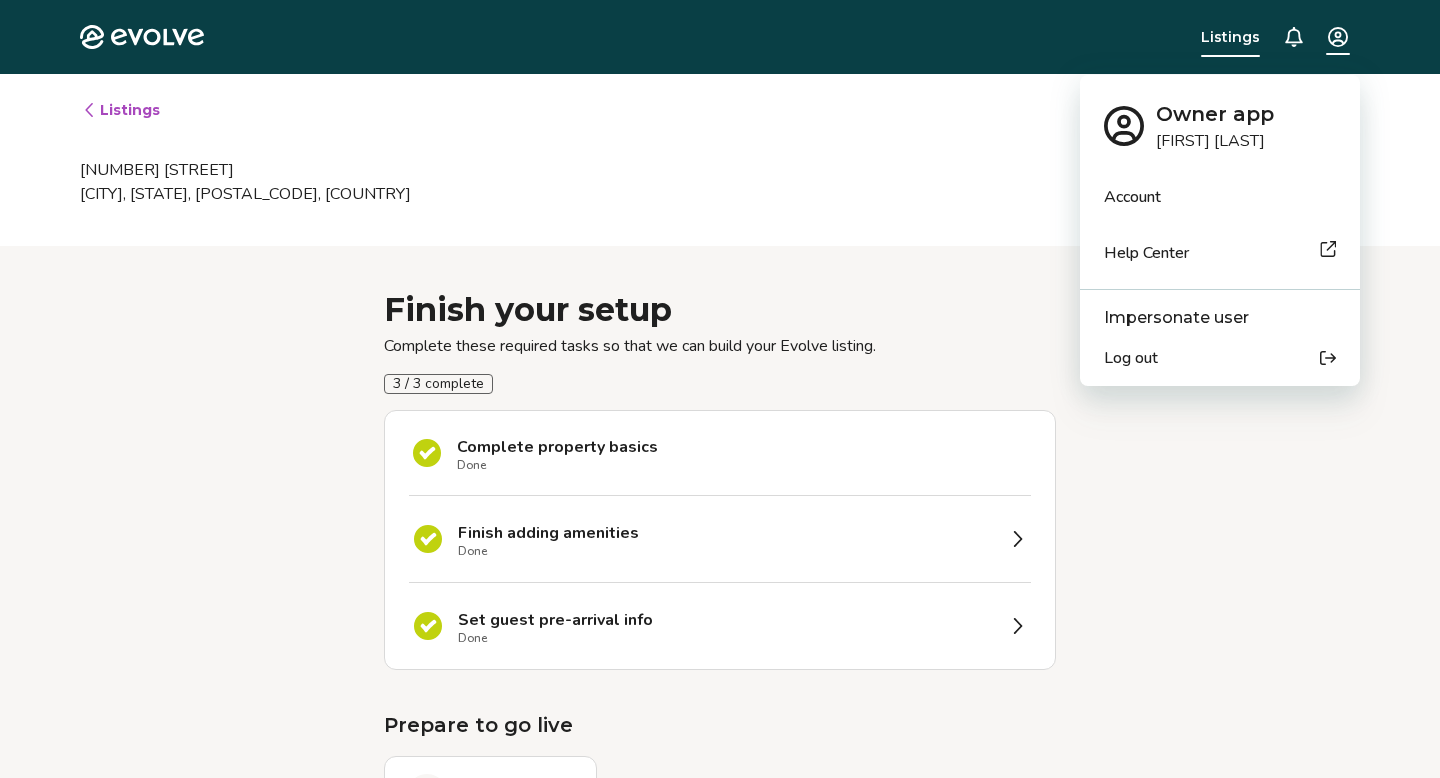 click on "Account" at bounding box center [1132, 197] 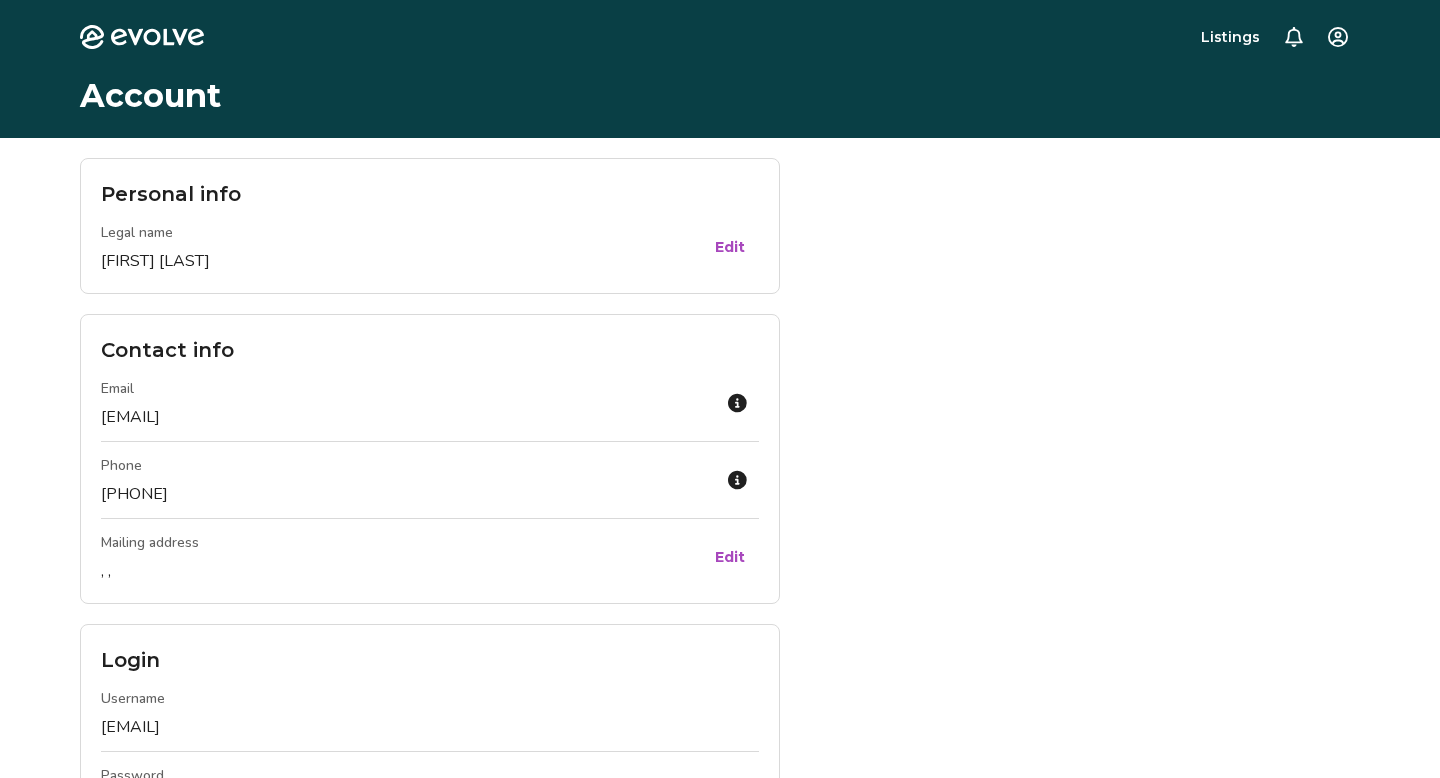 scroll, scrollTop: 0, scrollLeft: 0, axis: both 